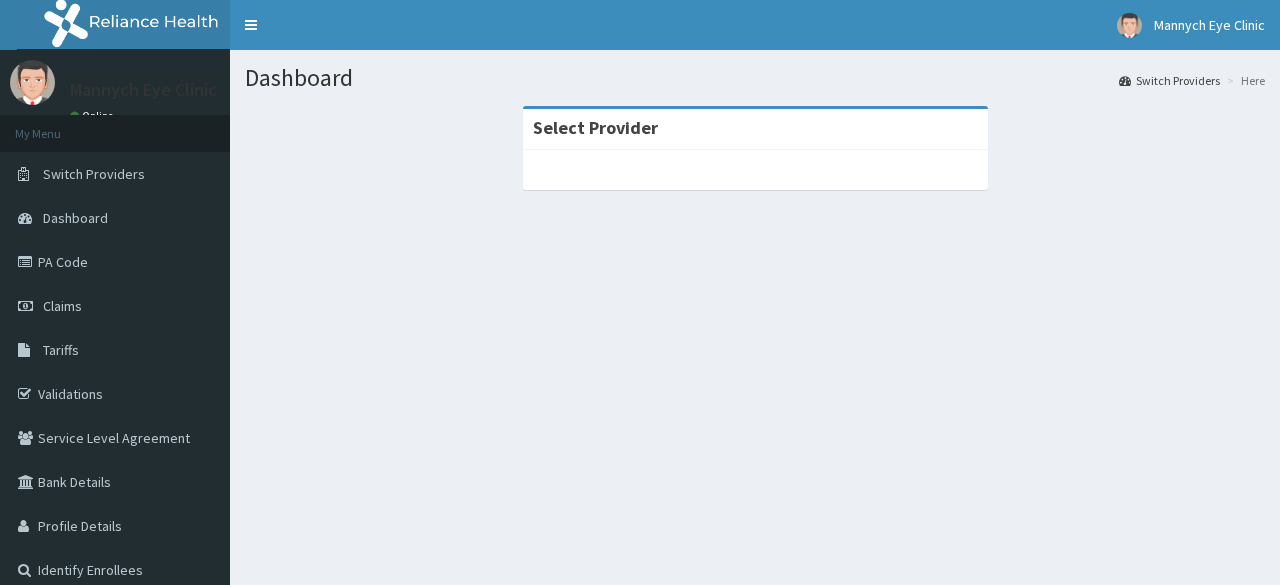 scroll, scrollTop: 0, scrollLeft: 0, axis: both 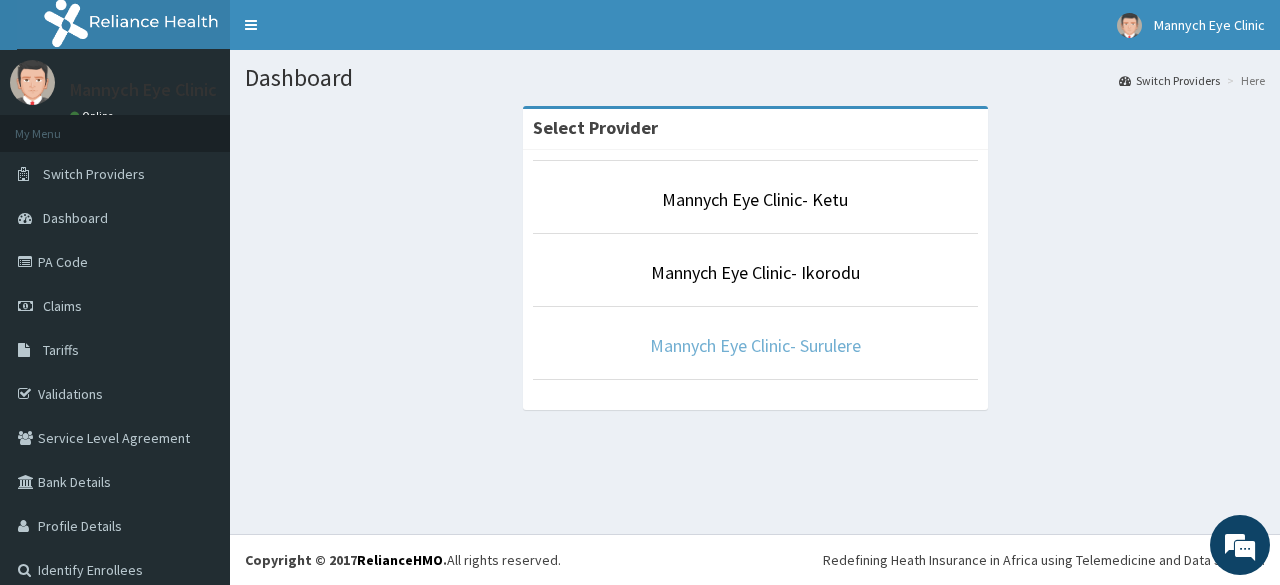 click on "Mannych Eye Clinic- Surulere" at bounding box center (755, 345) 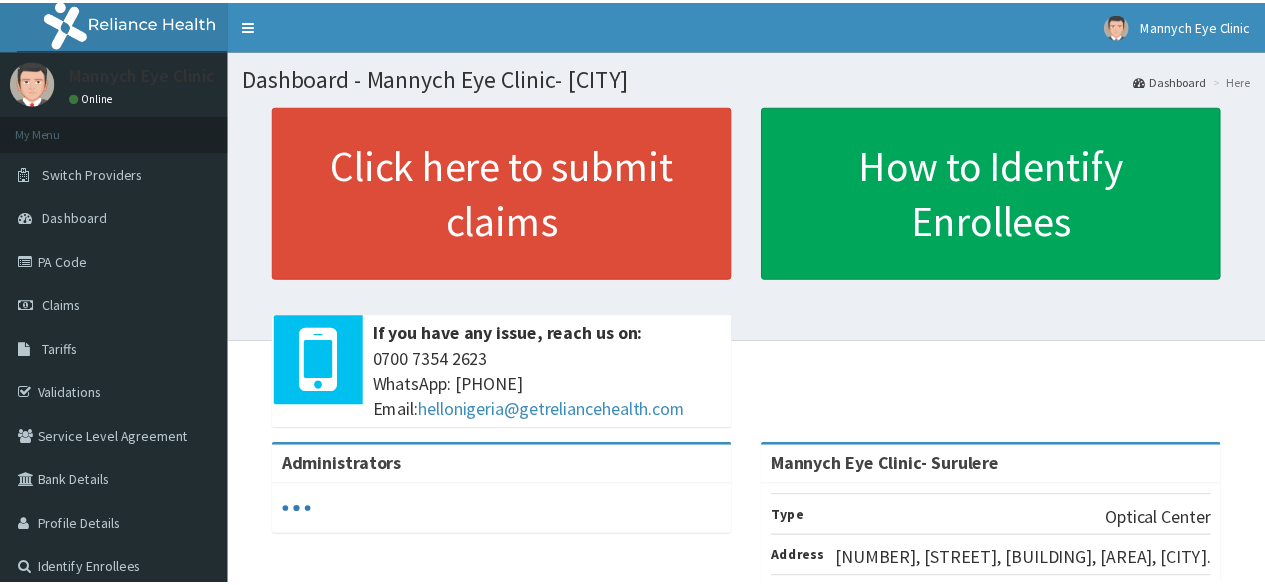 scroll, scrollTop: 0, scrollLeft: 0, axis: both 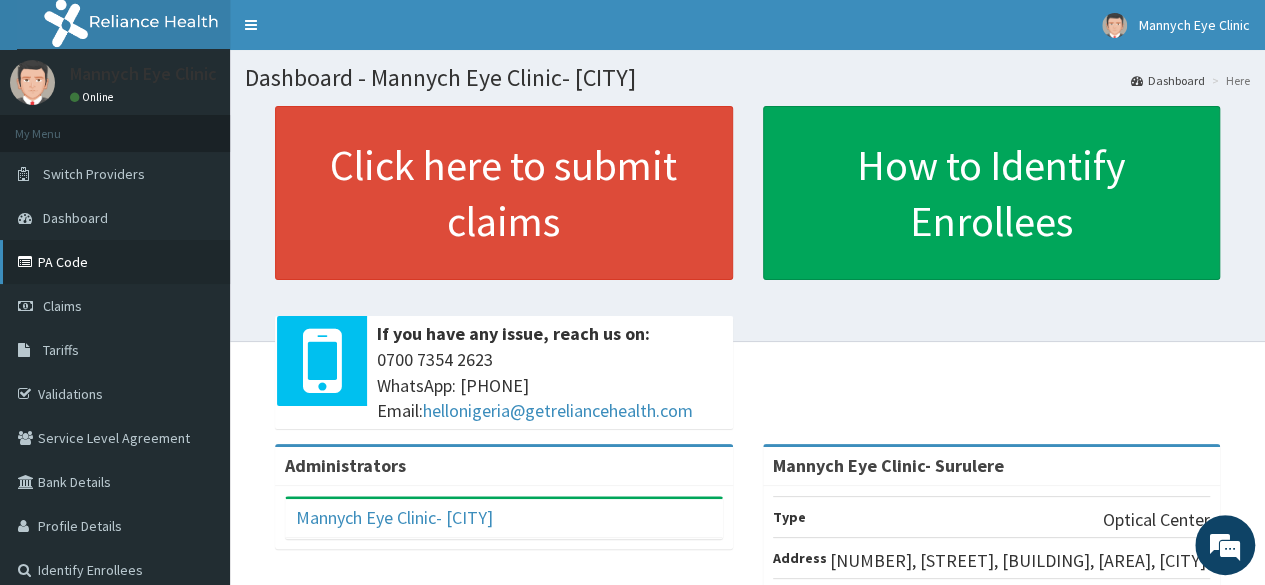 click on "PA Code" at bounding box center (115, 262) 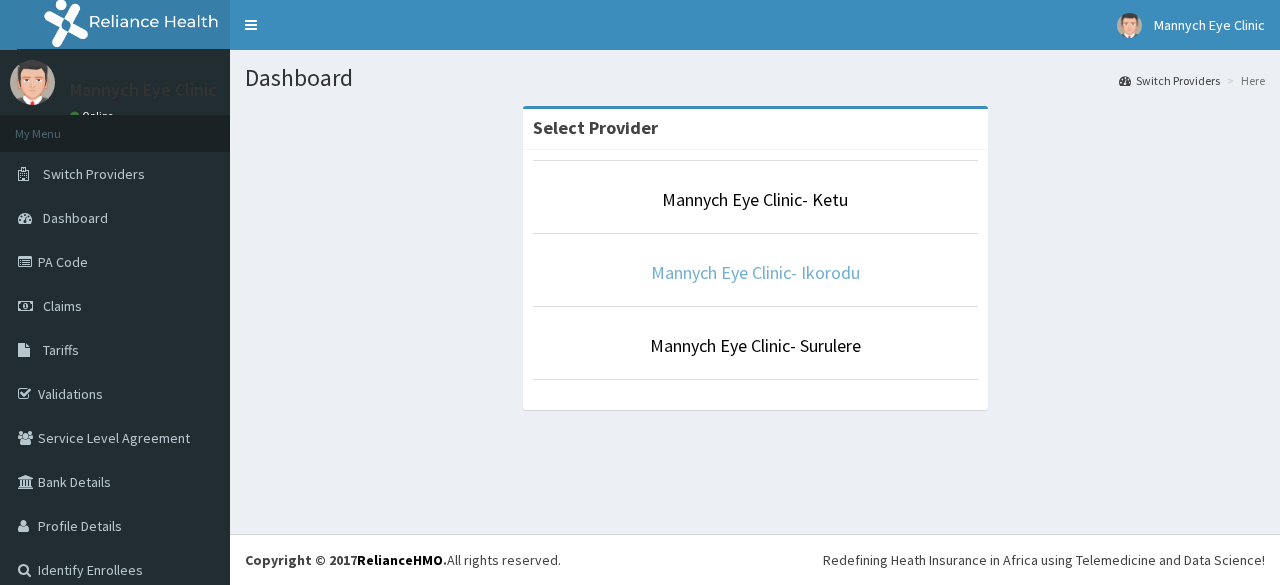 scroll, scrollTop: 0, scrollLeft: 0, axis: both 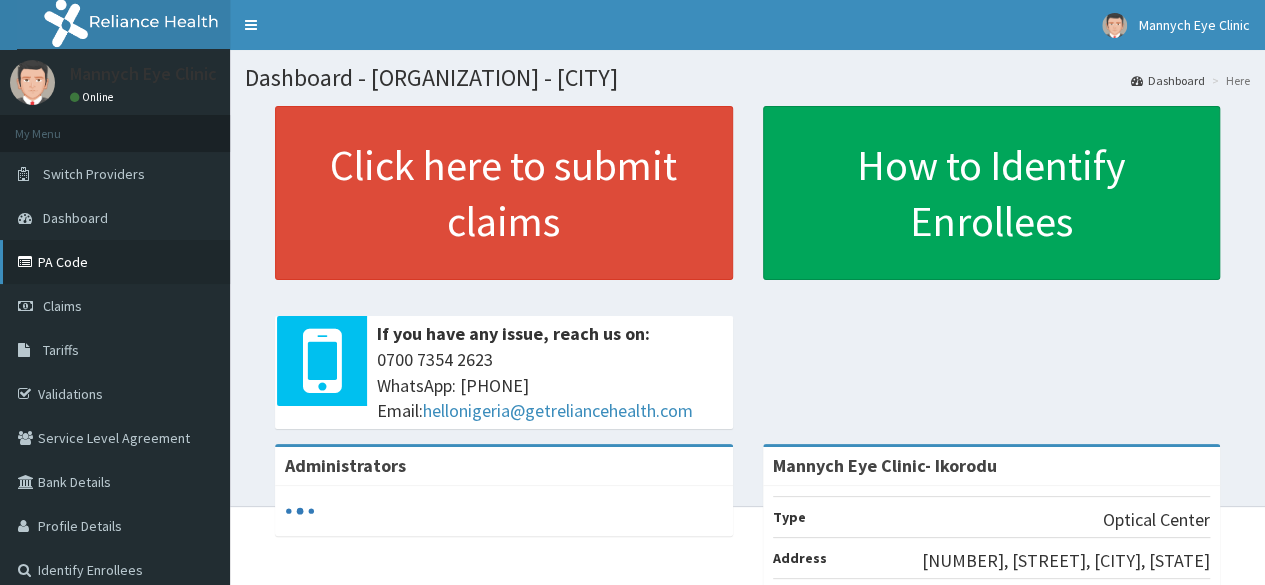 click on "PA Code" at bounding box center [115, 262] 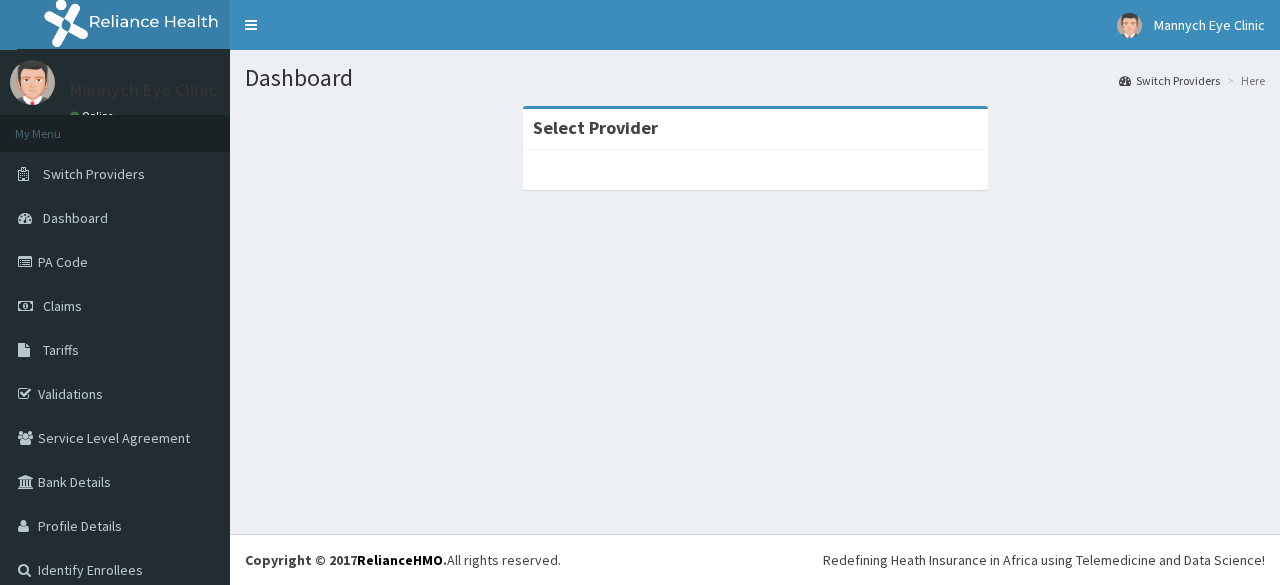 scroll, scrollTop: 0, scrollLeft: 0, axis: both 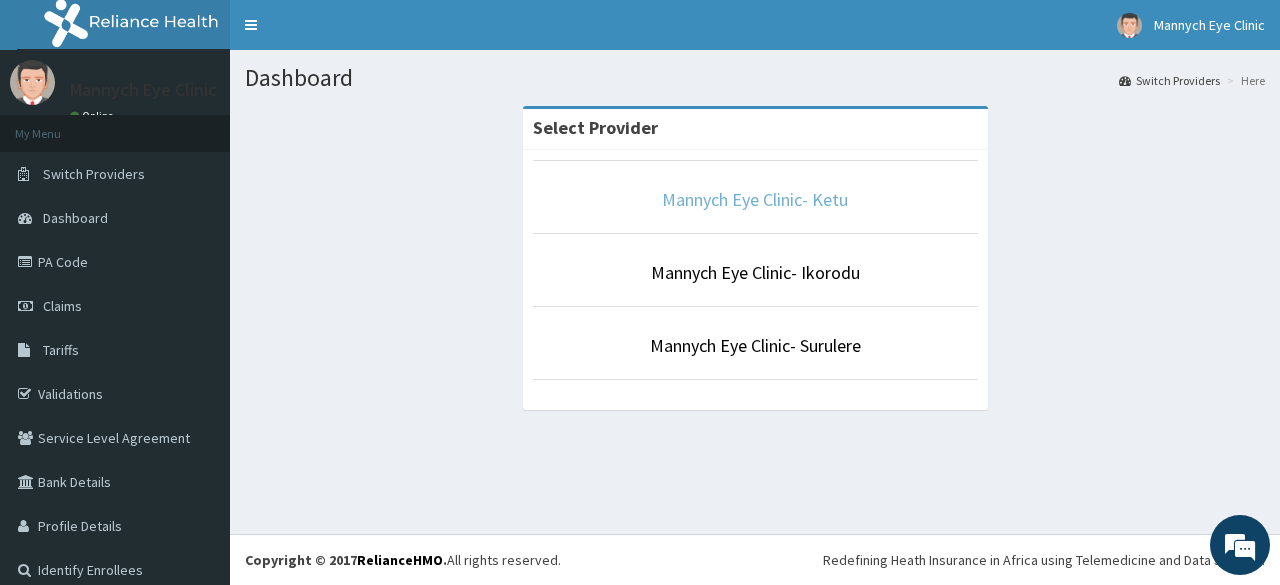 click on "Mannych Eye Clinic- Ketu" at bounding box center (755, 199) 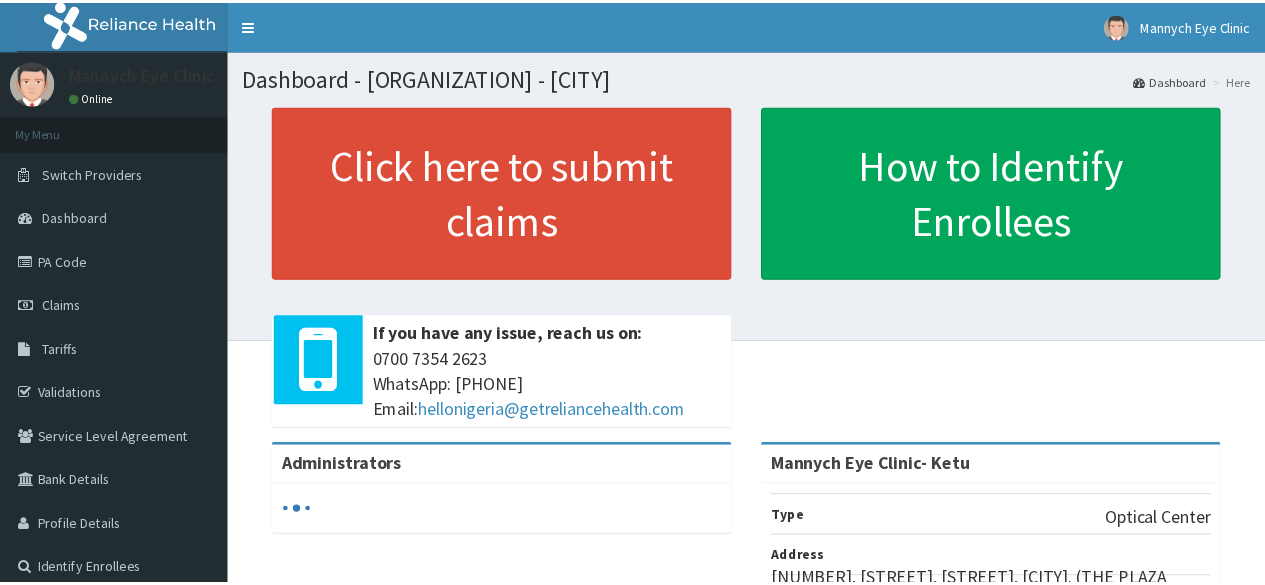 scroll, scrollTop: 0, scrollLeft: 0, axis: both 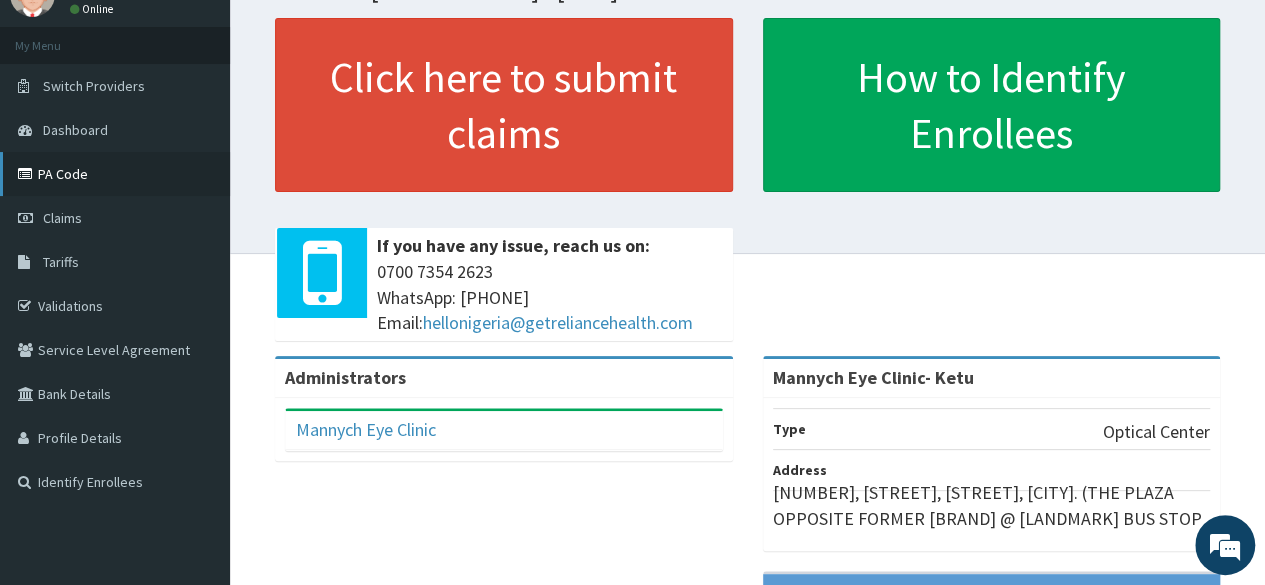 click on "PA Code" at bounding box center (115, 174) 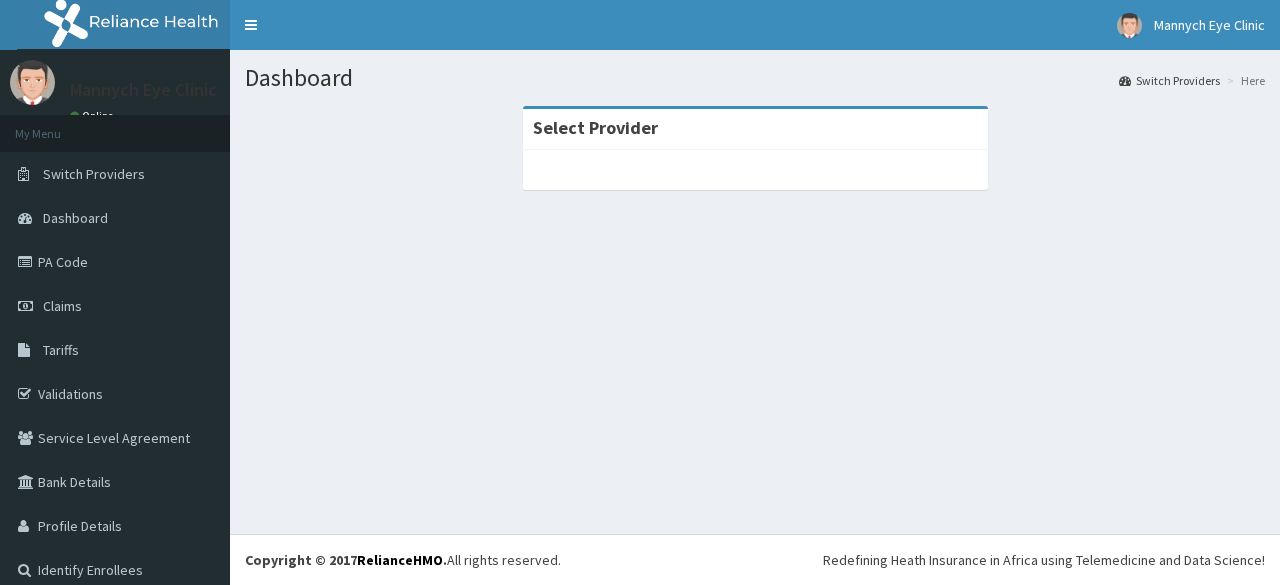 scroll, scrollTop: 0, scrollLeft: 0, axis: both 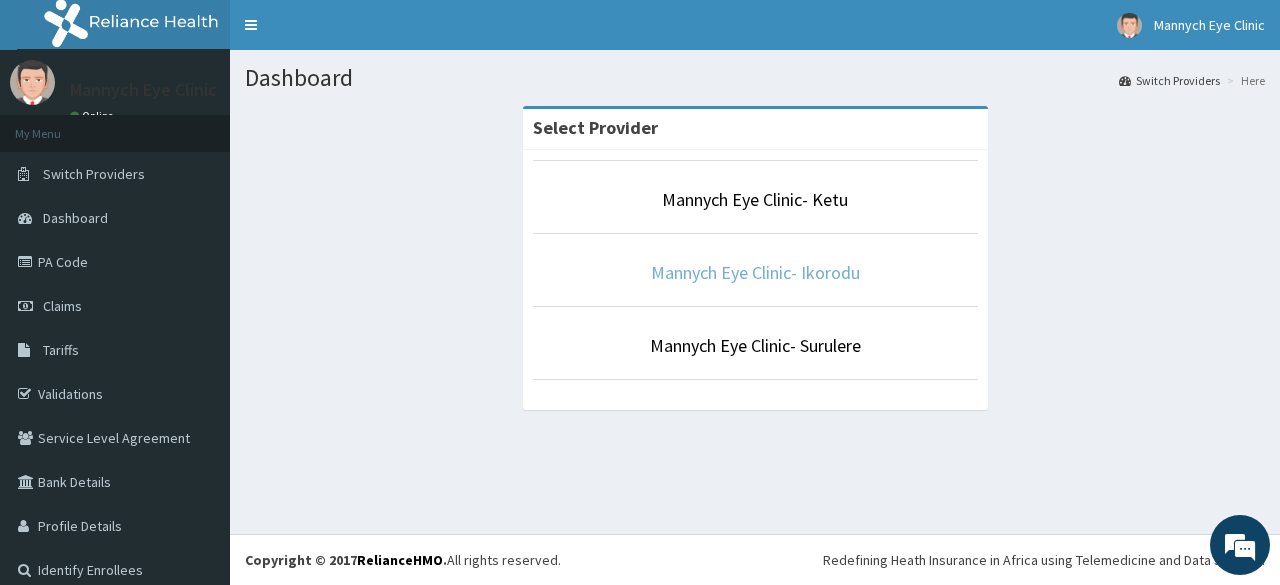 click on "Mannych Eye Clinic- Ikorodu" at bounding box center [755, 272] 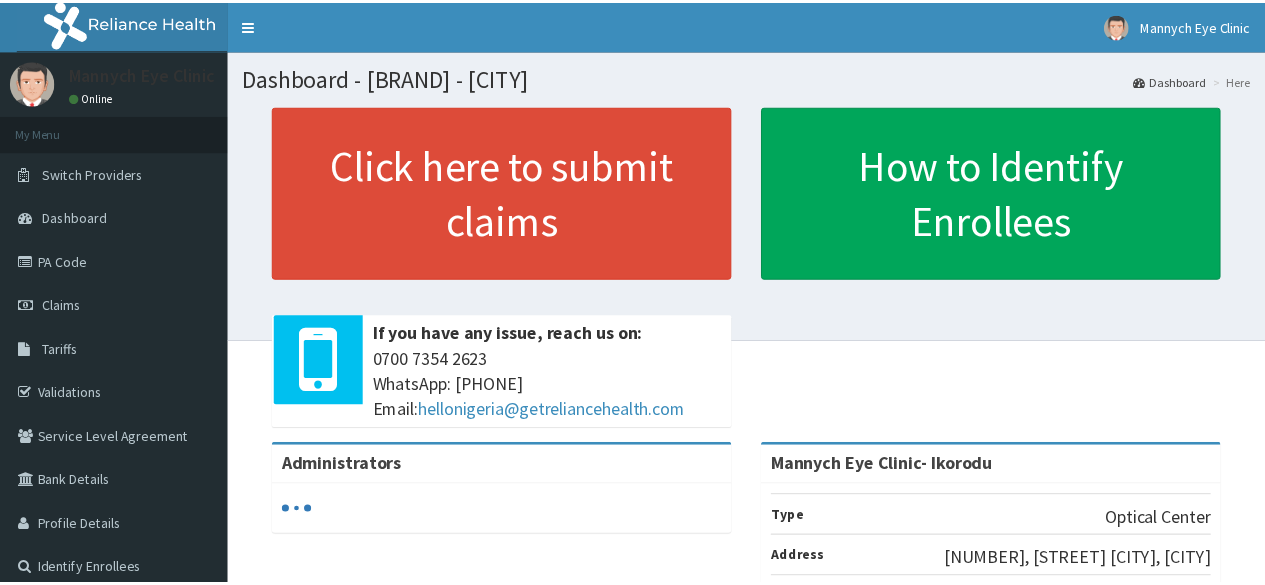scroll, scrollTop: 0, scrollLeft: 0, axis: both 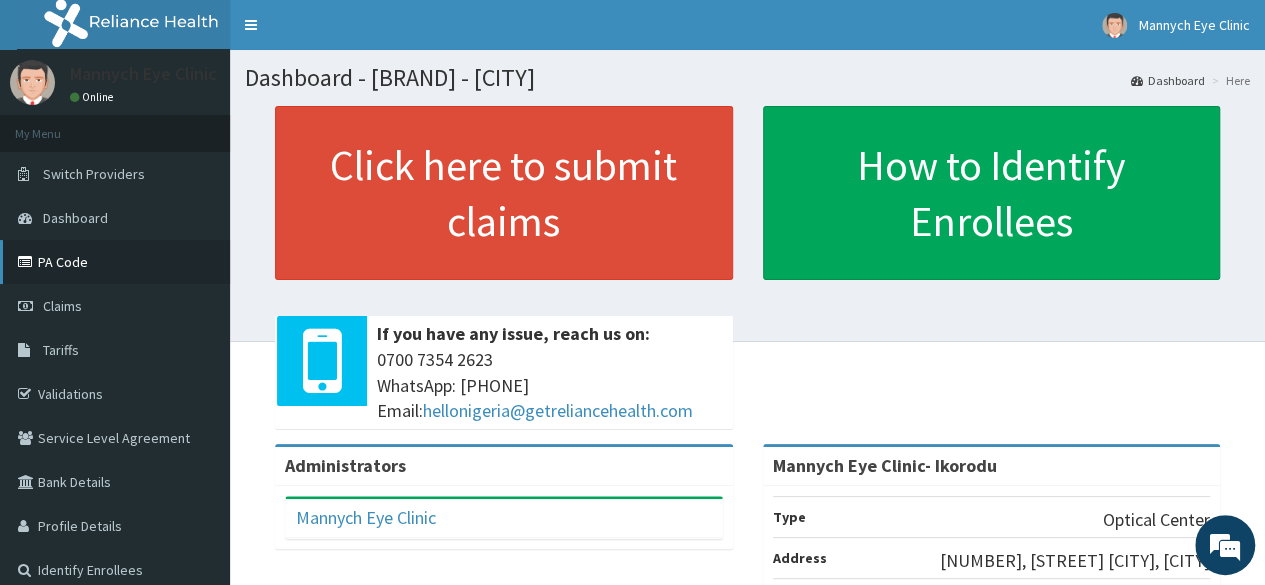 click on "PA Code" at bounding box center (115, 262) 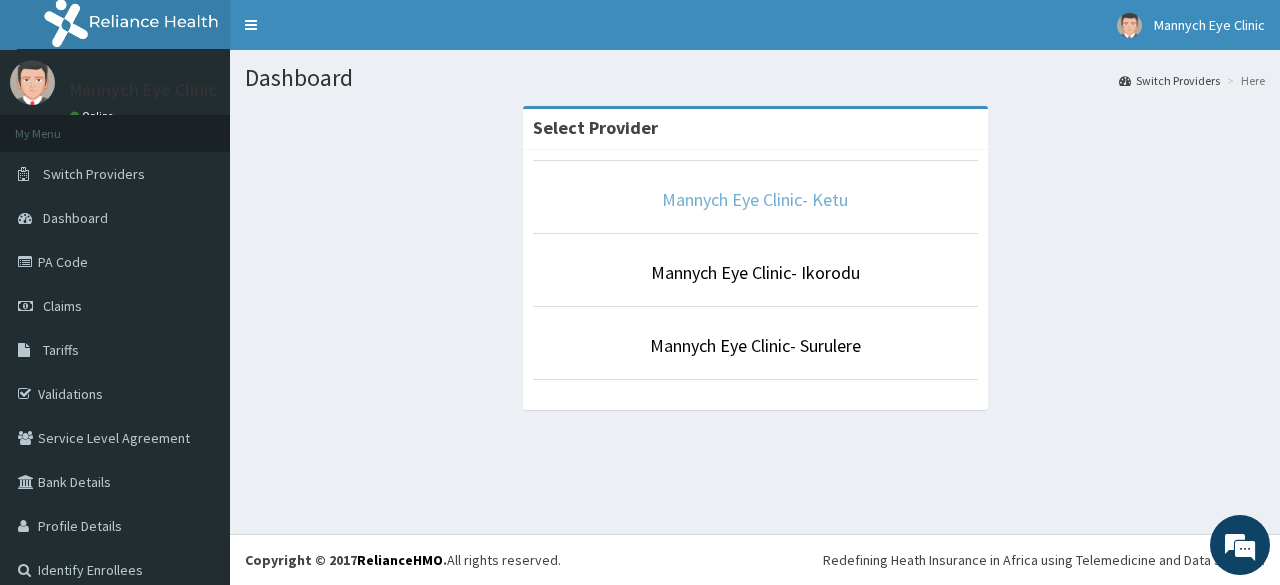 scroll, scrollTop: 0, scrollLeft: 0, axis: both 